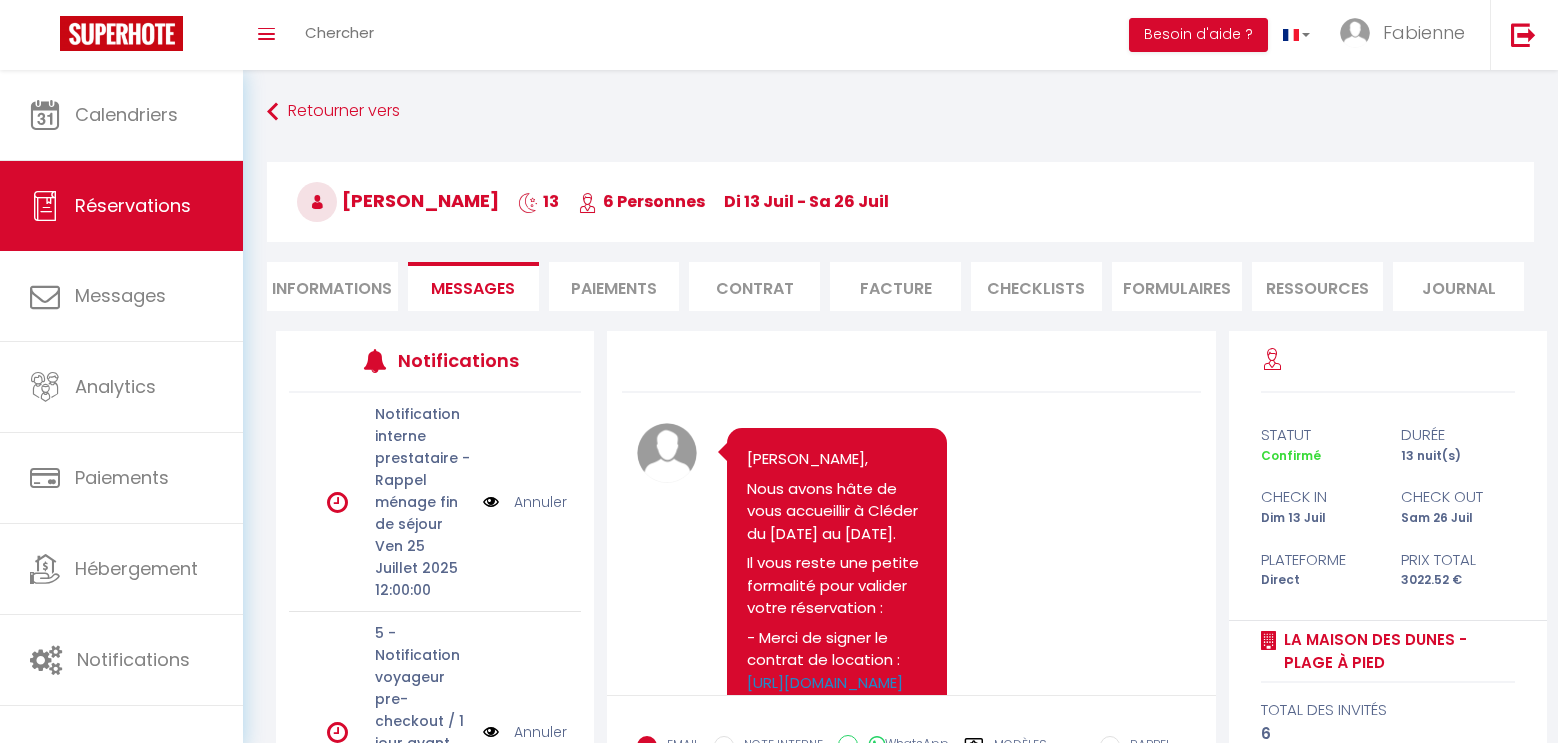scroll, scrollTop: 0, scrollLeft: 0, axis: both 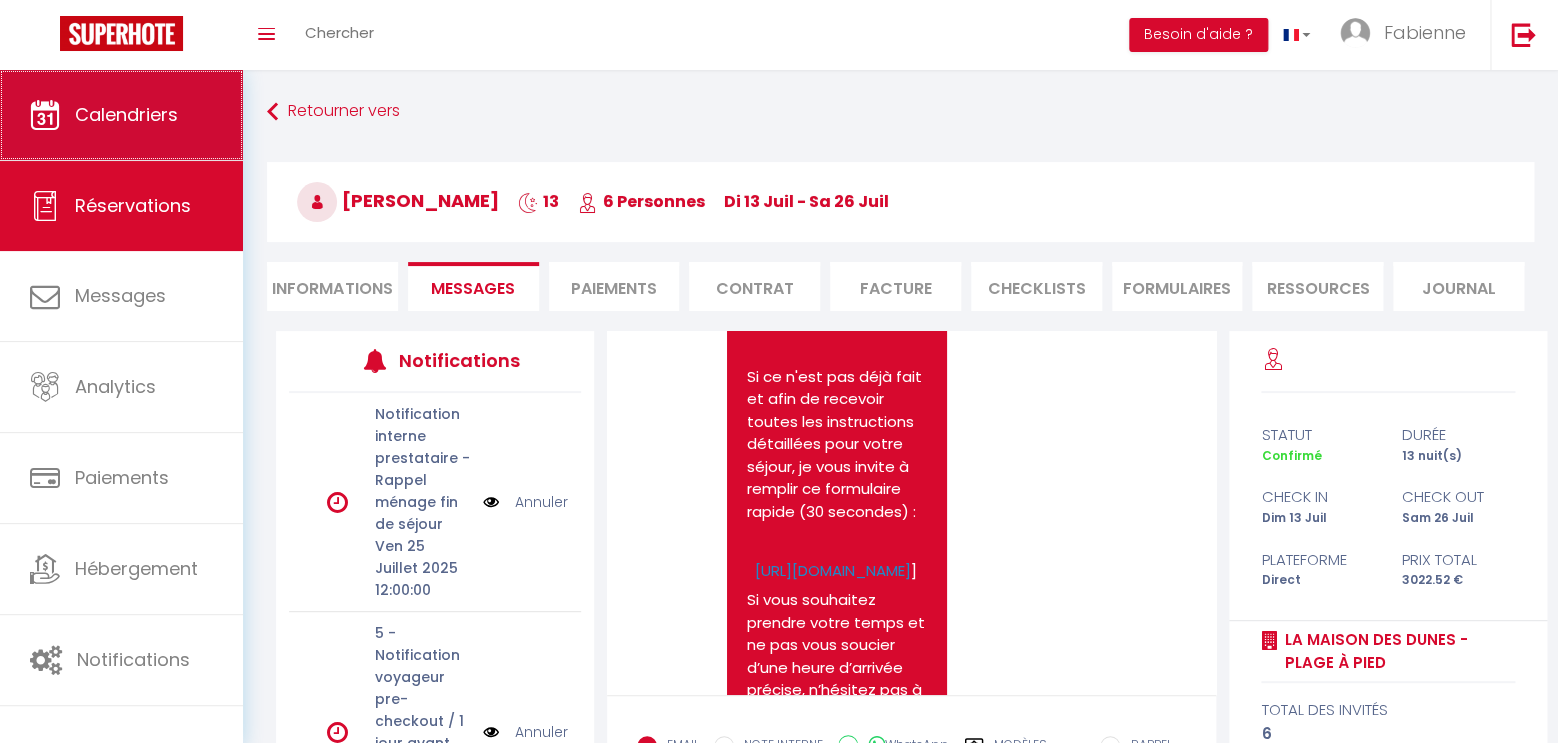 click on "Calendriers" at bounding box center [126, 114] 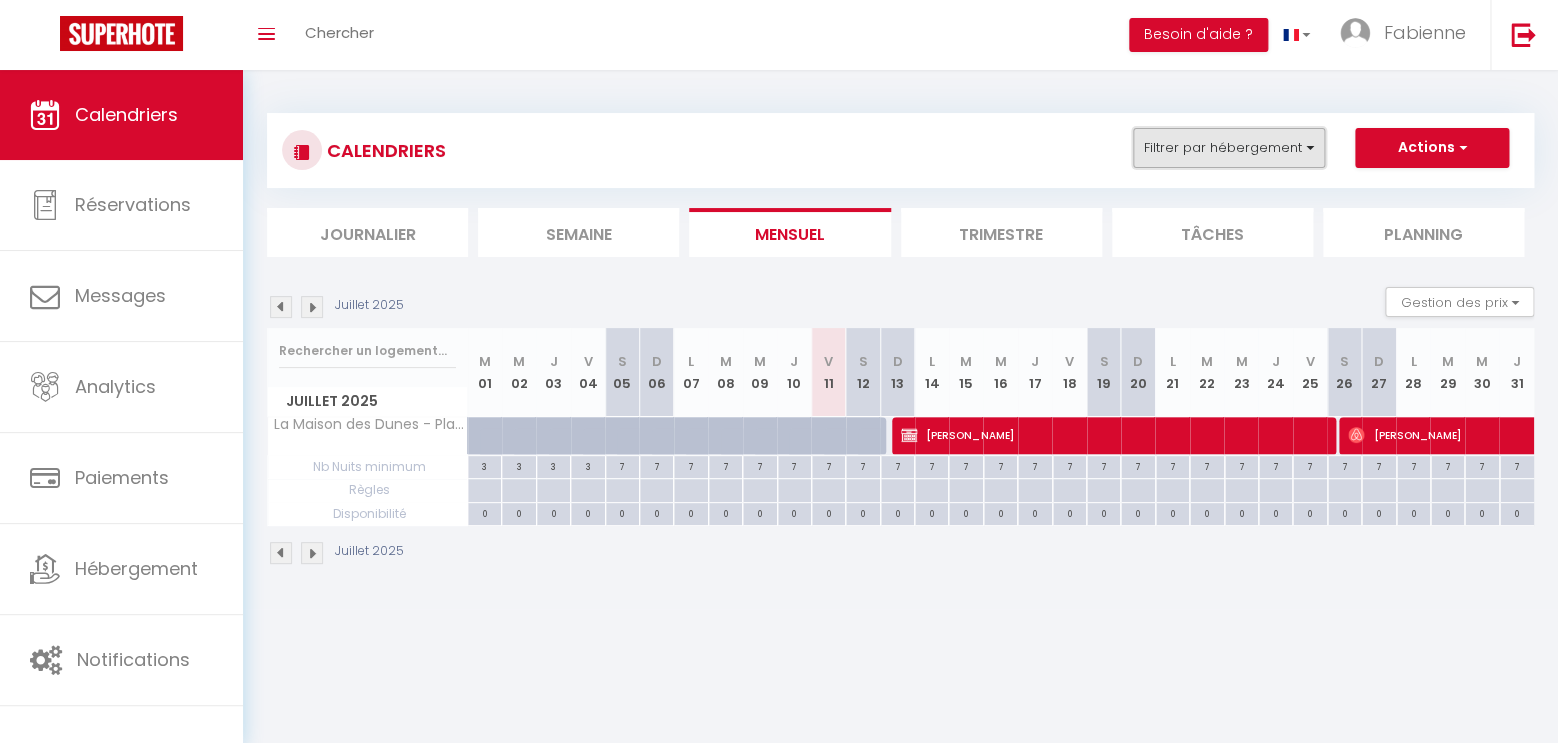 click on "Filtrer par hébergement" at bounding box center (1229, 148) 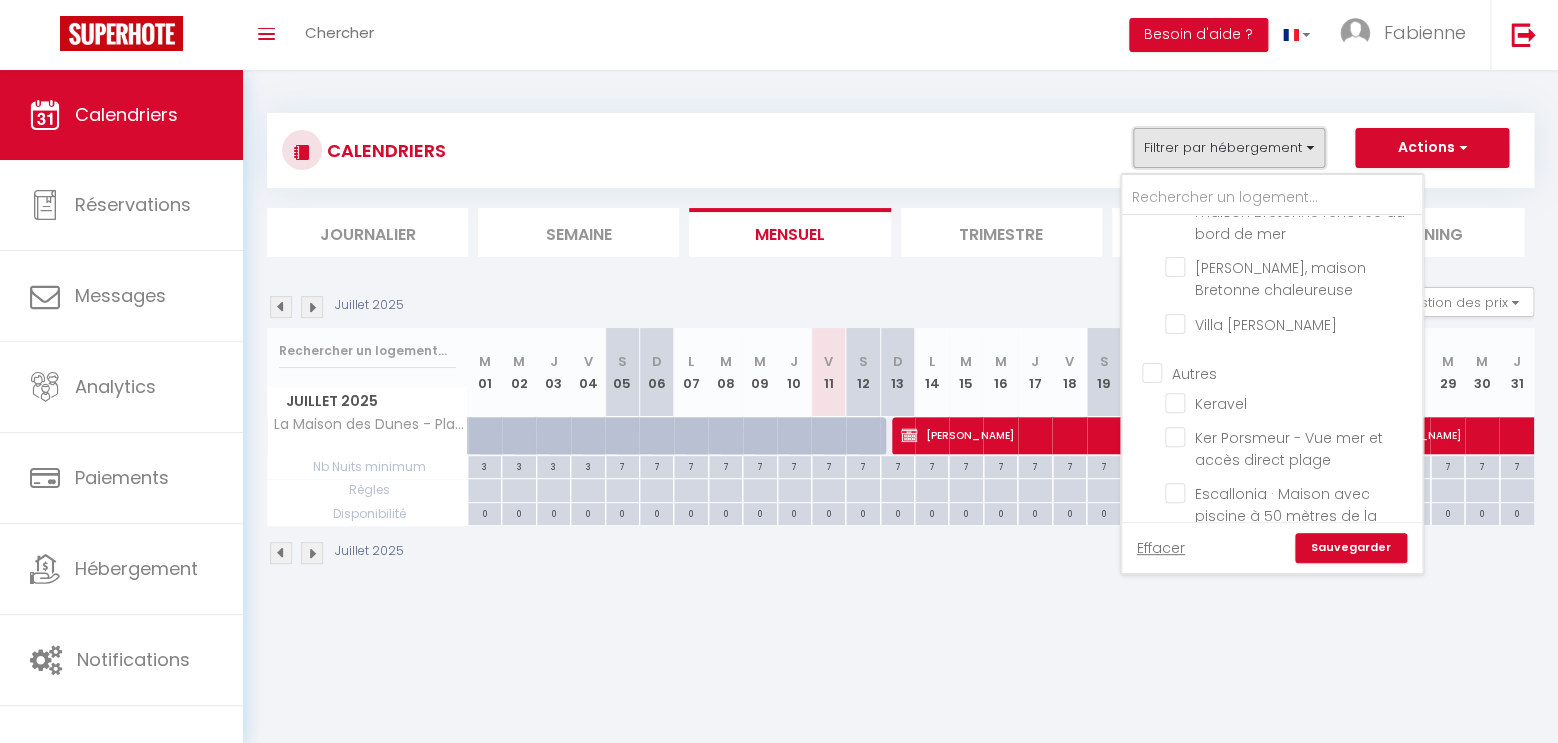 scroll, scrollTop: 0, scrollLeft: 0, axis: both 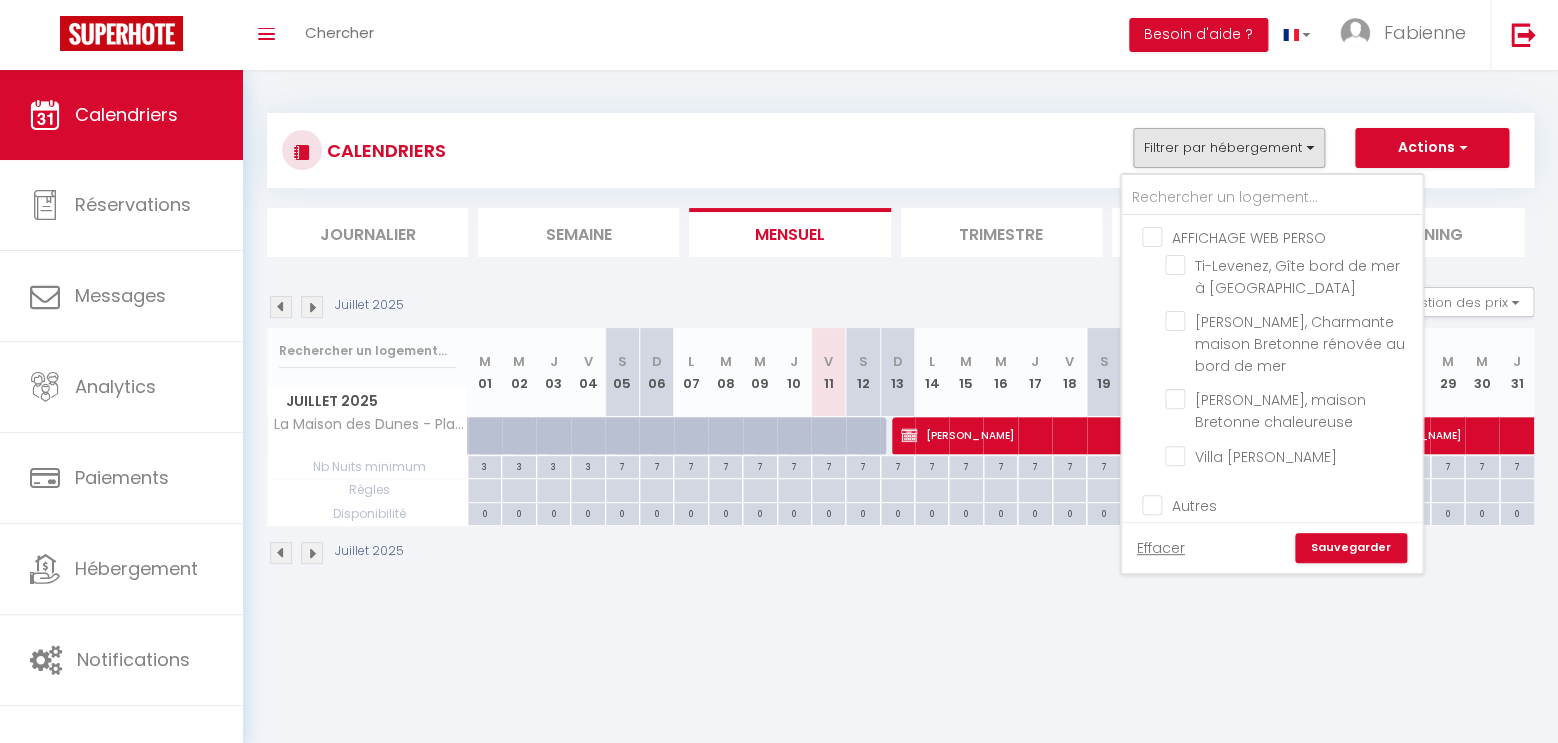 click on "AFFICHAGE WEB PERSO" at bounding box center [1292, 236] 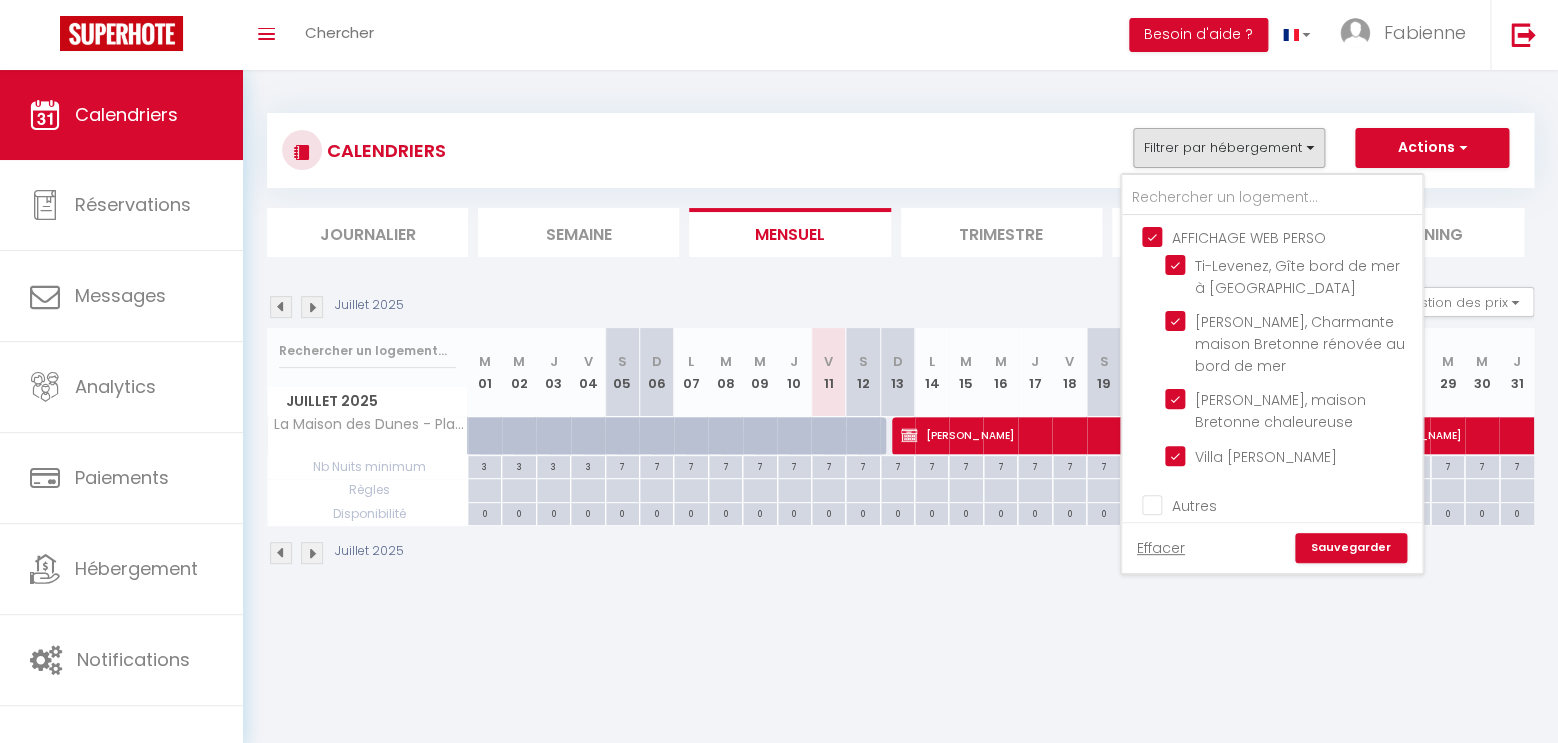 checkbox on "true" 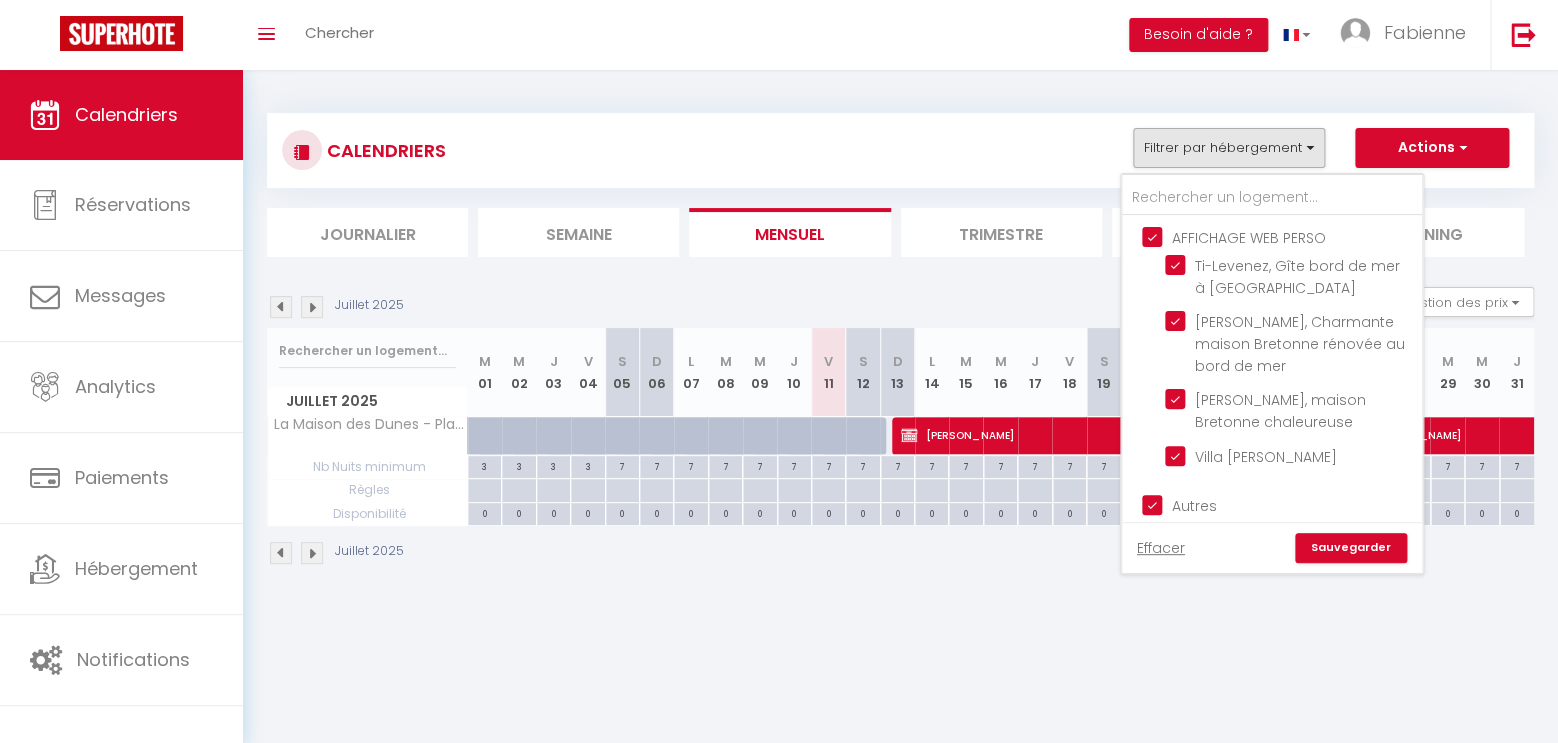 checkbox on "true" 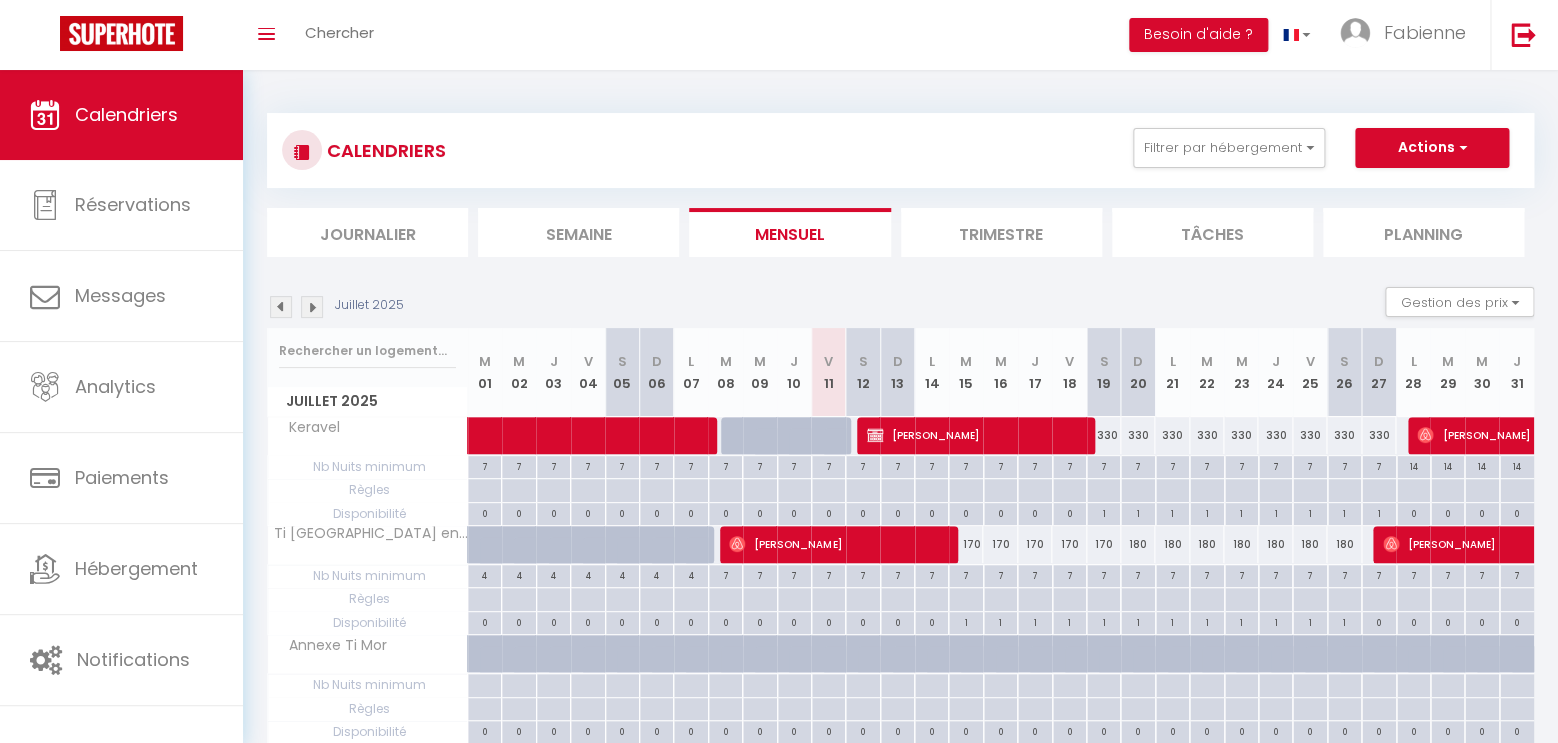 click on "Journalier" at bounding box center [367, 232] 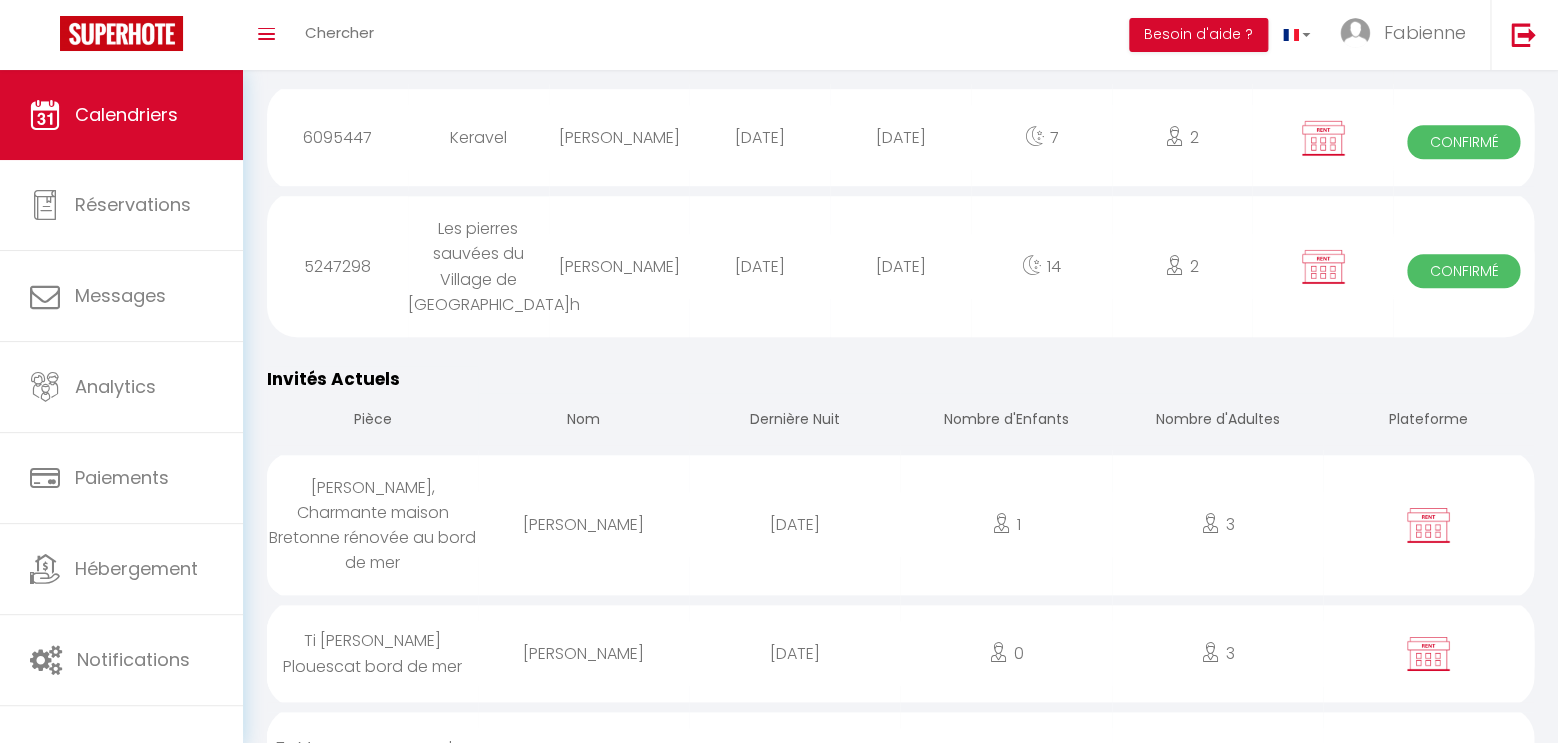 scroll, scrollTop: 0, scrollLeft: 0, axis: both 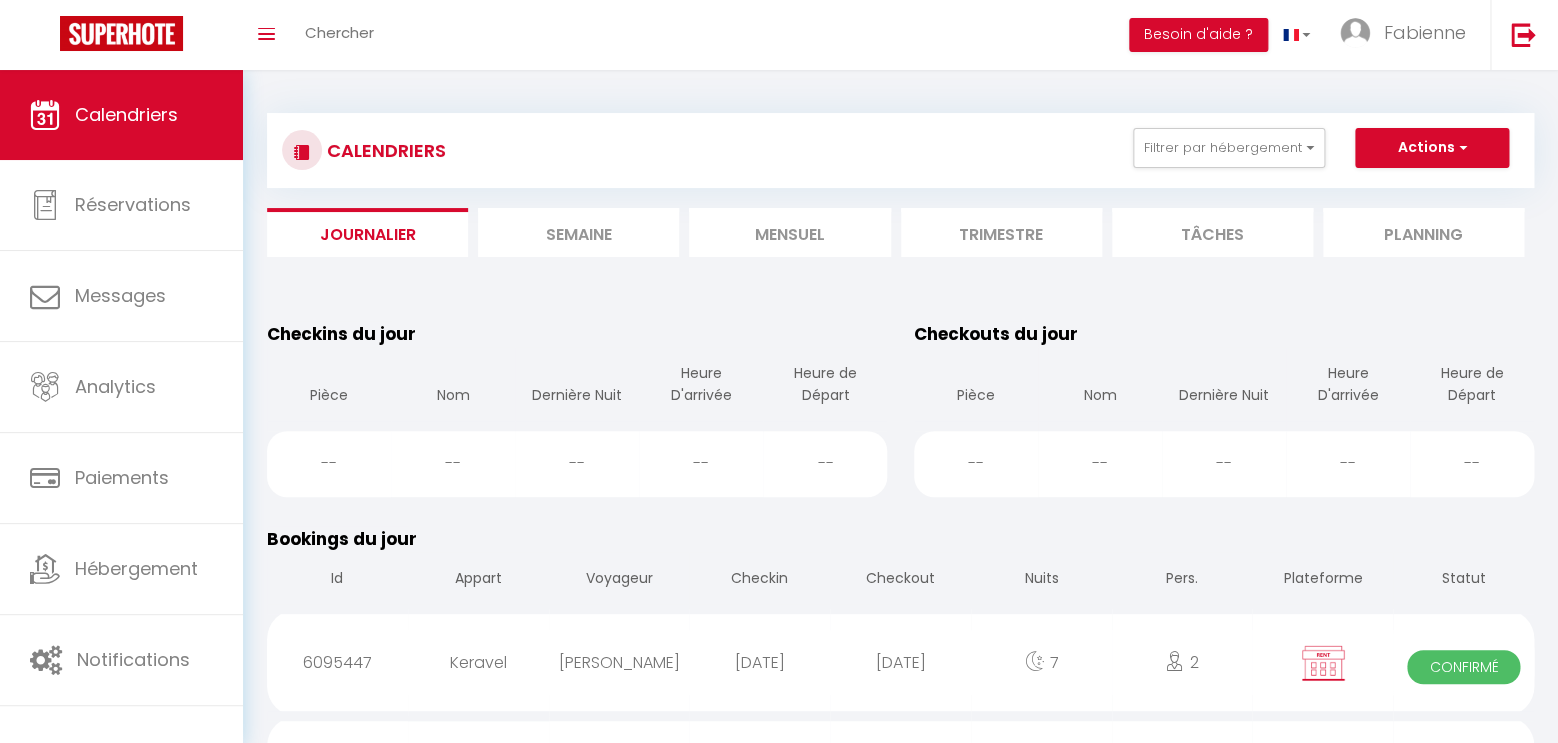 click on "Semaine" at bounding box center [578, 232] 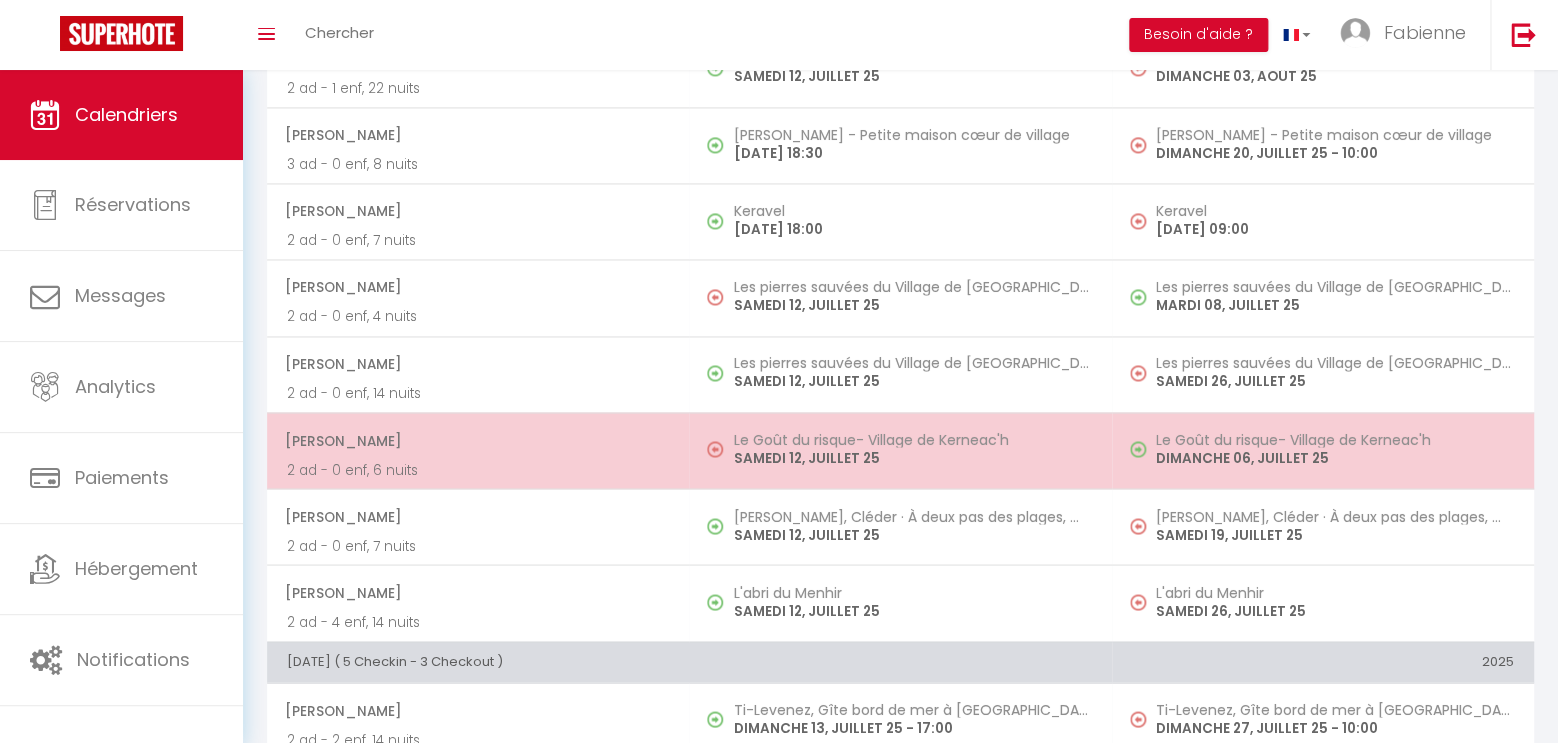 scroll, scrollTop: 1050, scrollLeft: 0, axis: vertical 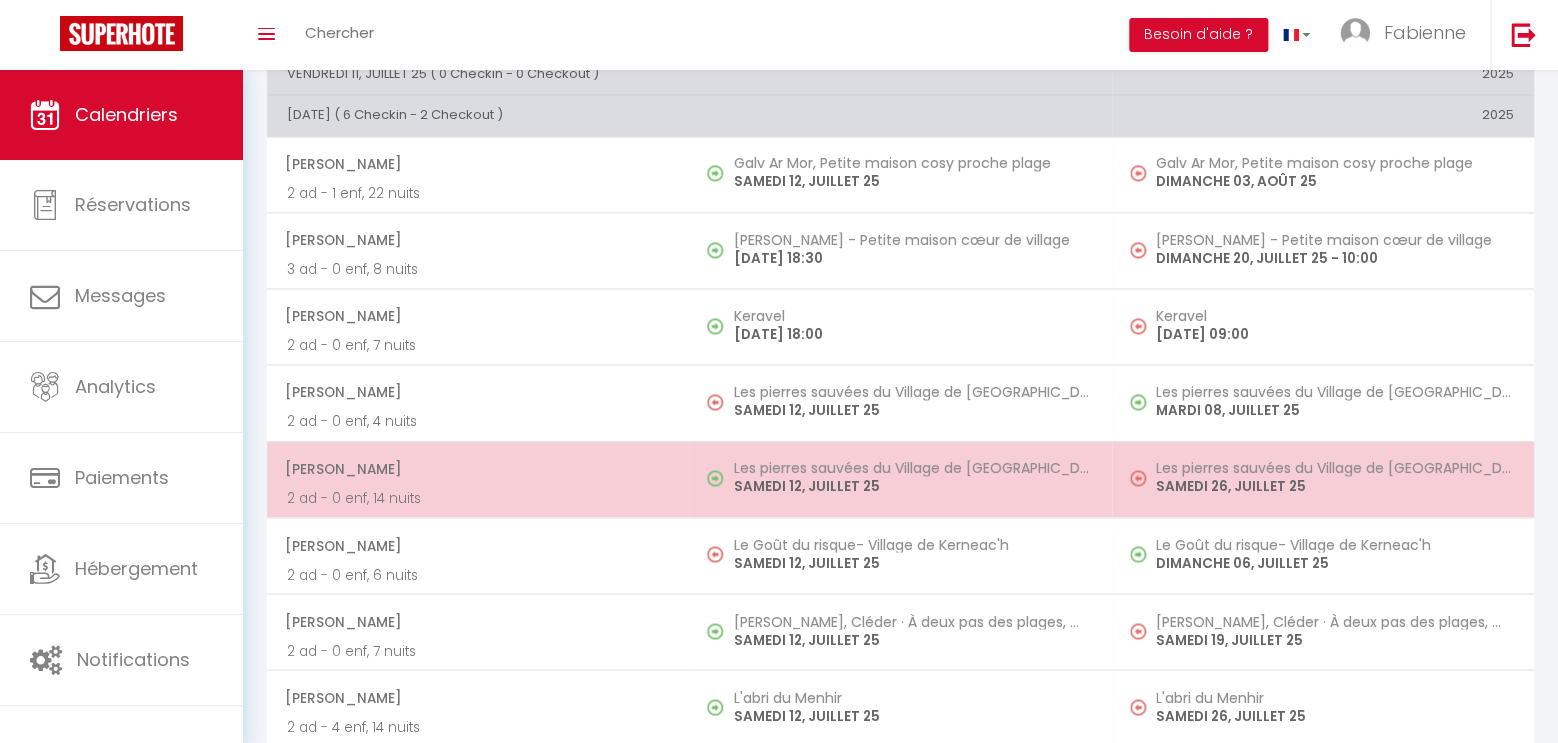 click on "SAMEDI 12, JUILLET 25" at bounding box center [912, 486] 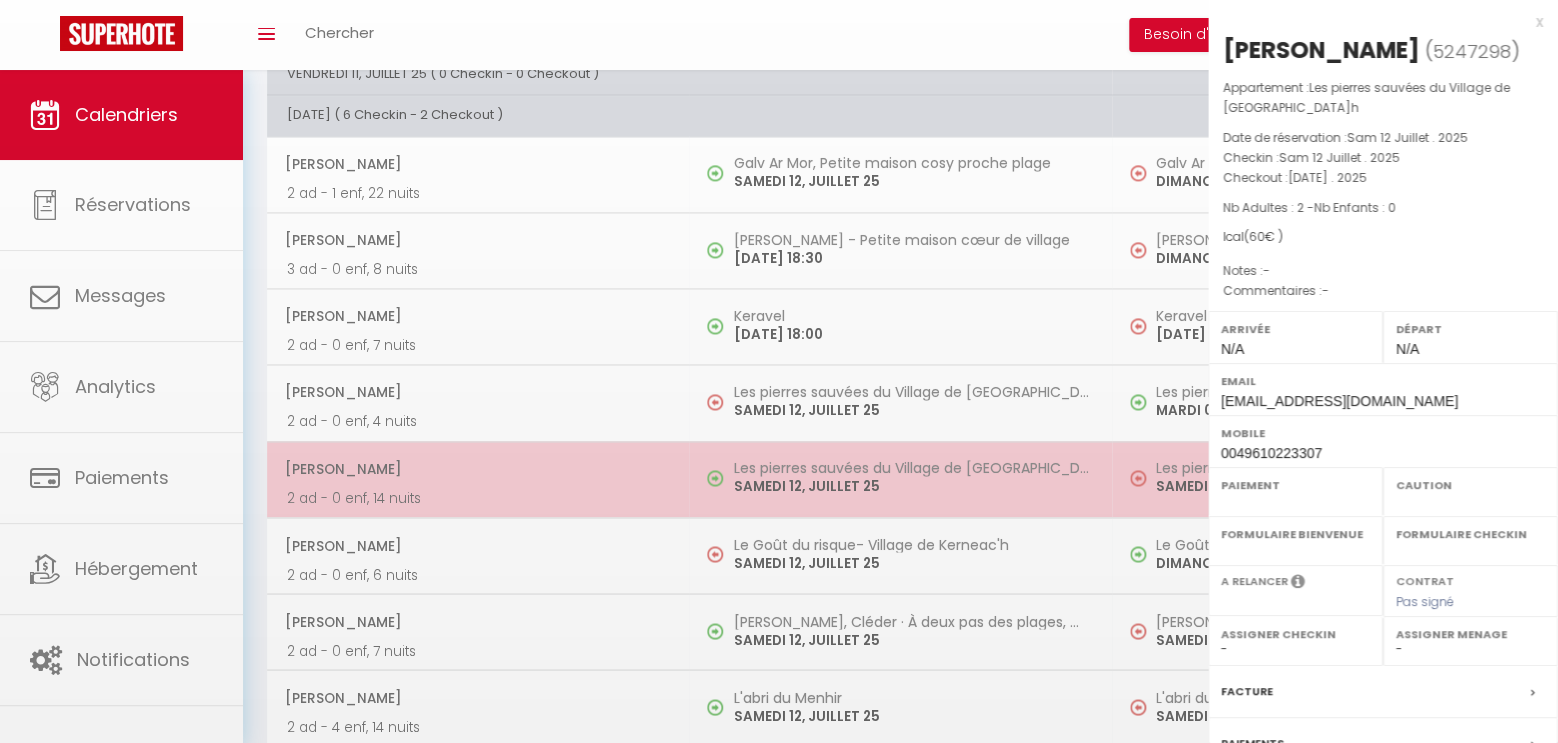 select on "OK" 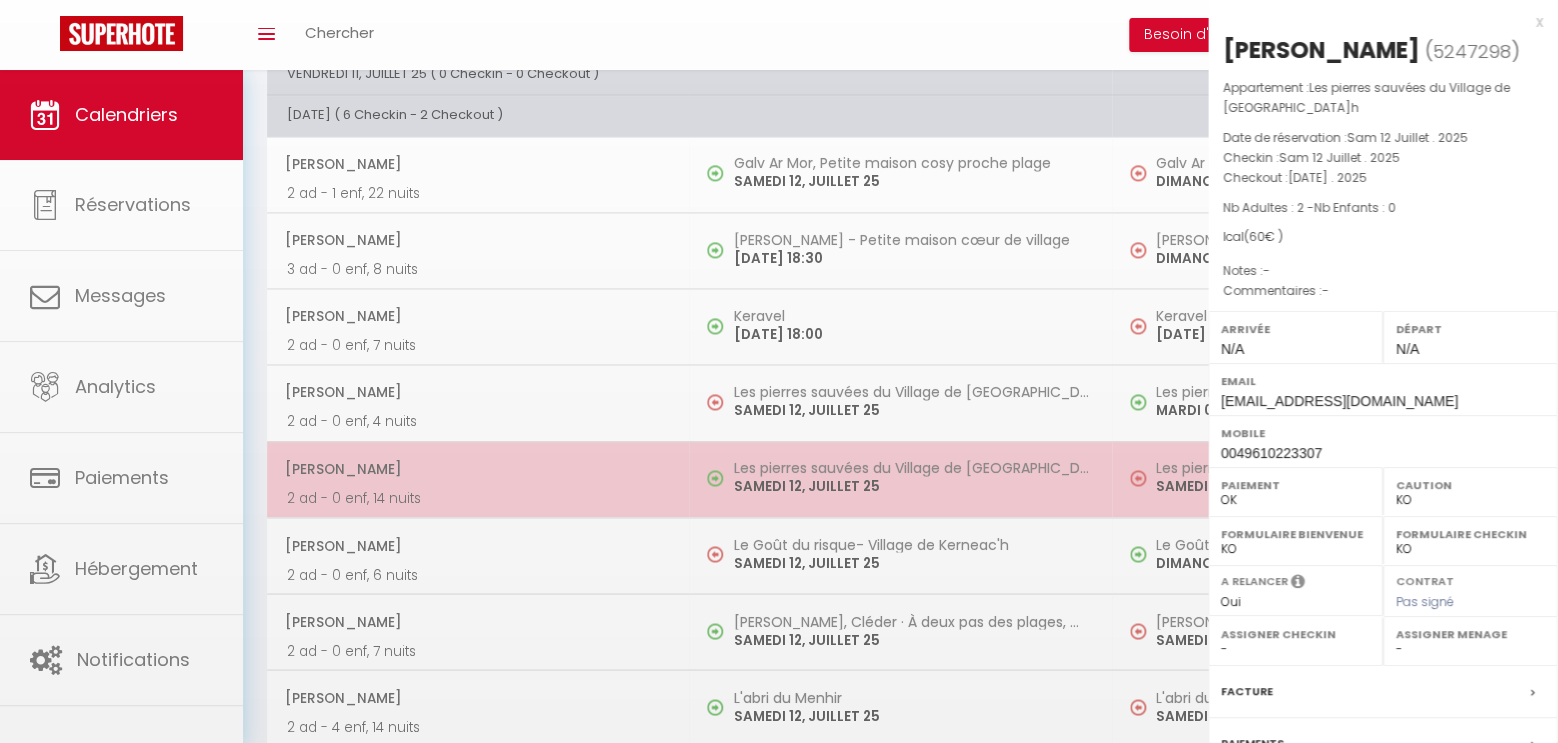 scroll, scrollTop: 187, scrollLeft: 0, axis: vertical 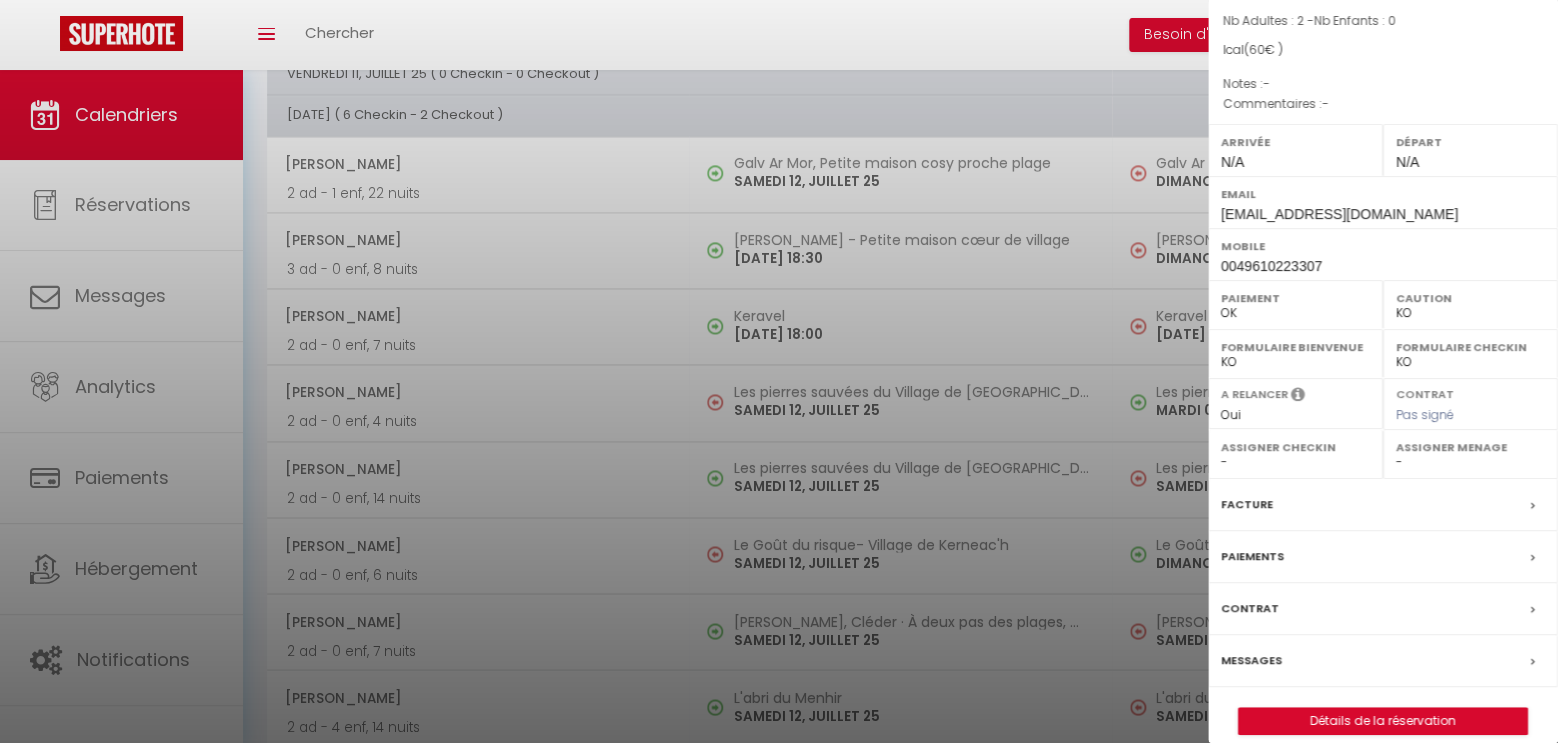 drag, startPoint x: 1305, startPoint y: 262, endPoint x: 1206, endPoint y: 273, distance: 99.60924 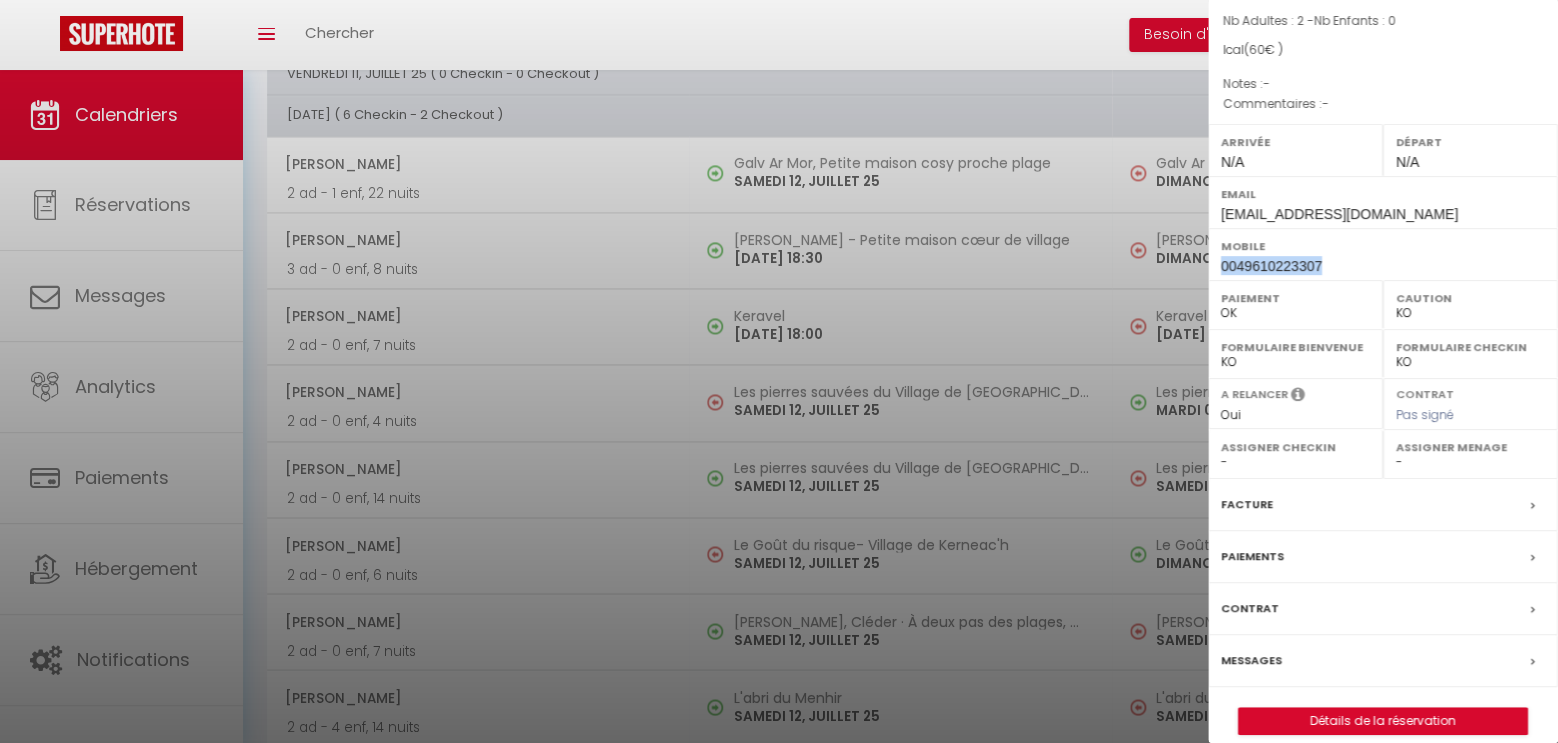 drag, startPoint x: 1329, startPoint y: 256, endPoint x: 1219, endPoint y: 259, distance: 110.0409 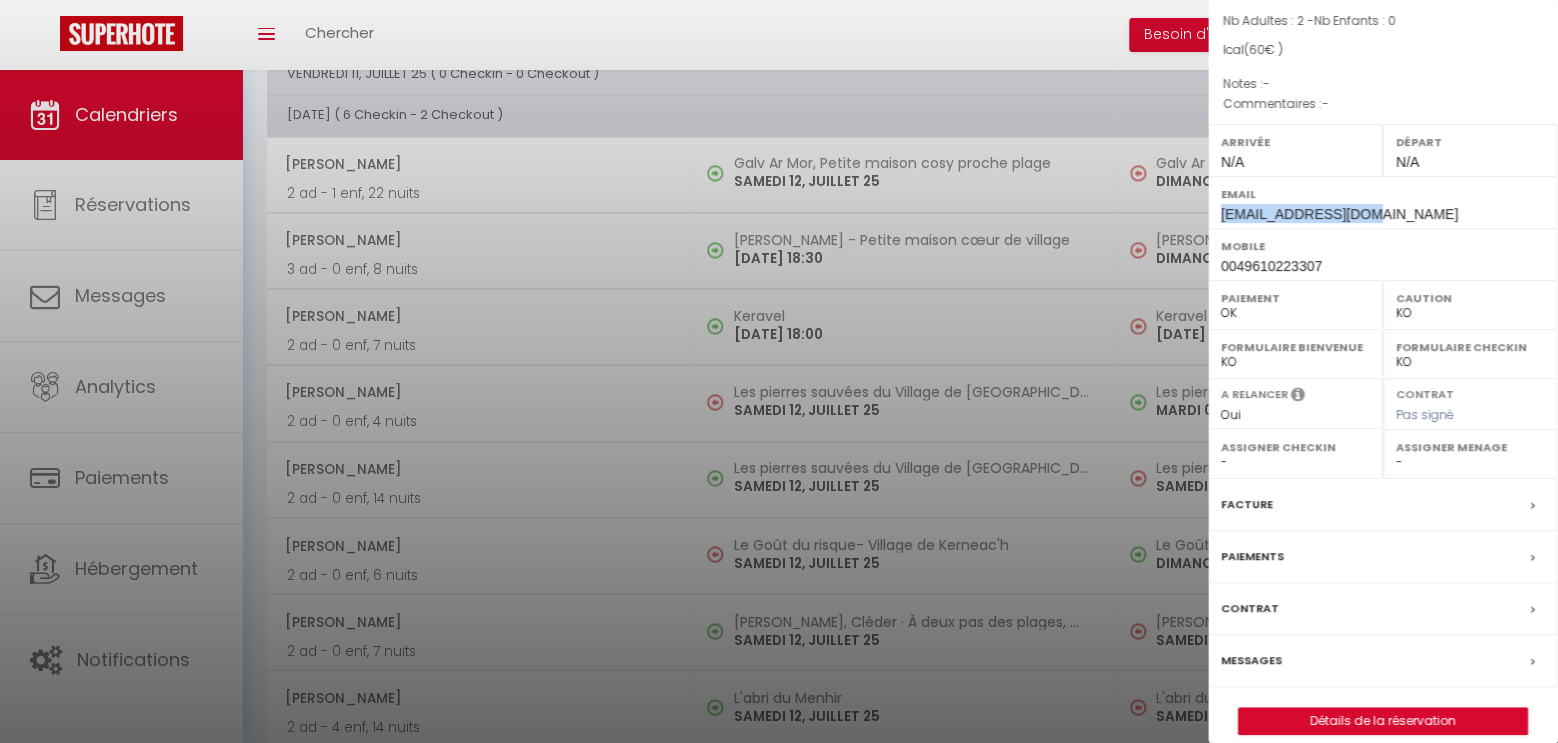 drag, startPoint x: 1366, startPoint y: 213, endPoint x: 1219, endPoint y: 214, distance: 147.0034 